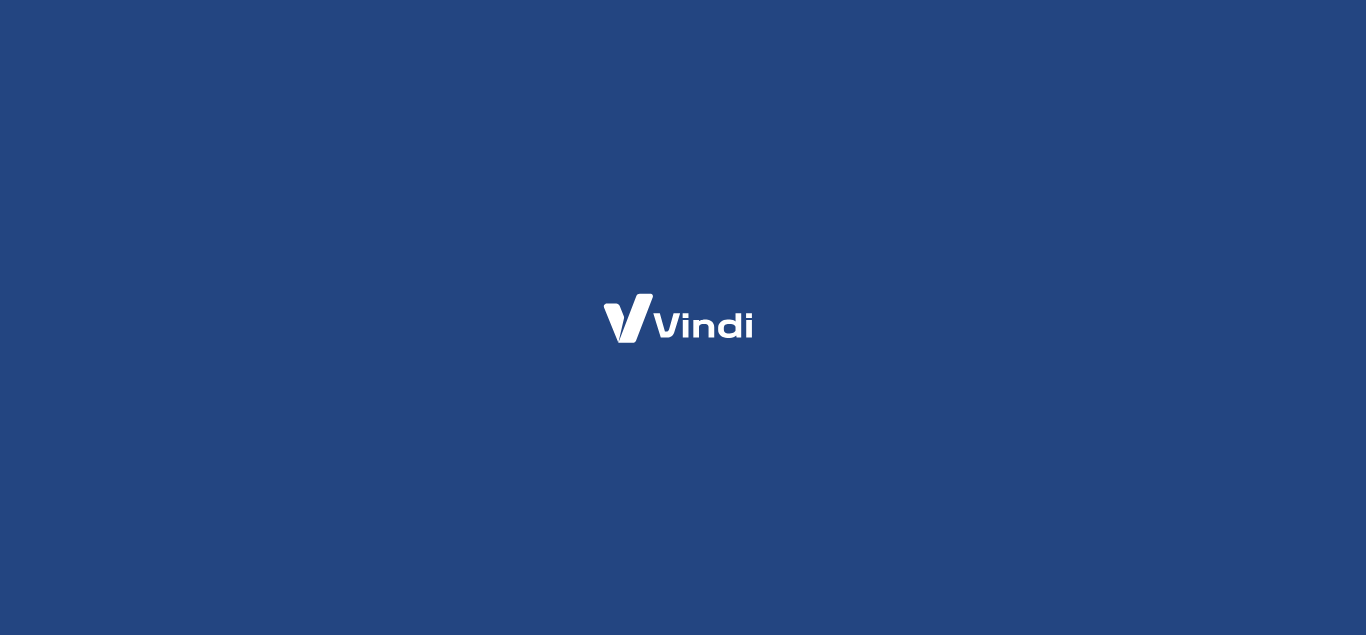 scroll, scrollTop: 0, scrollLeft: 0, axis: both 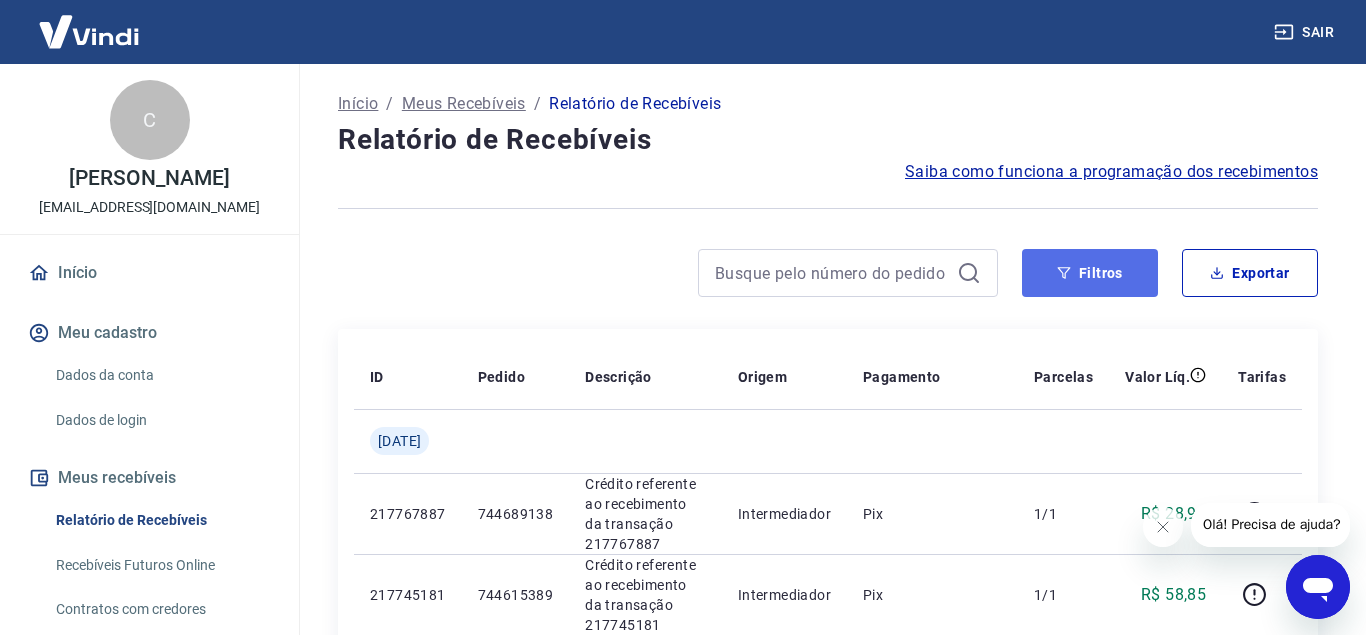 click on "Filtros" at bounding box center [1090, 273] 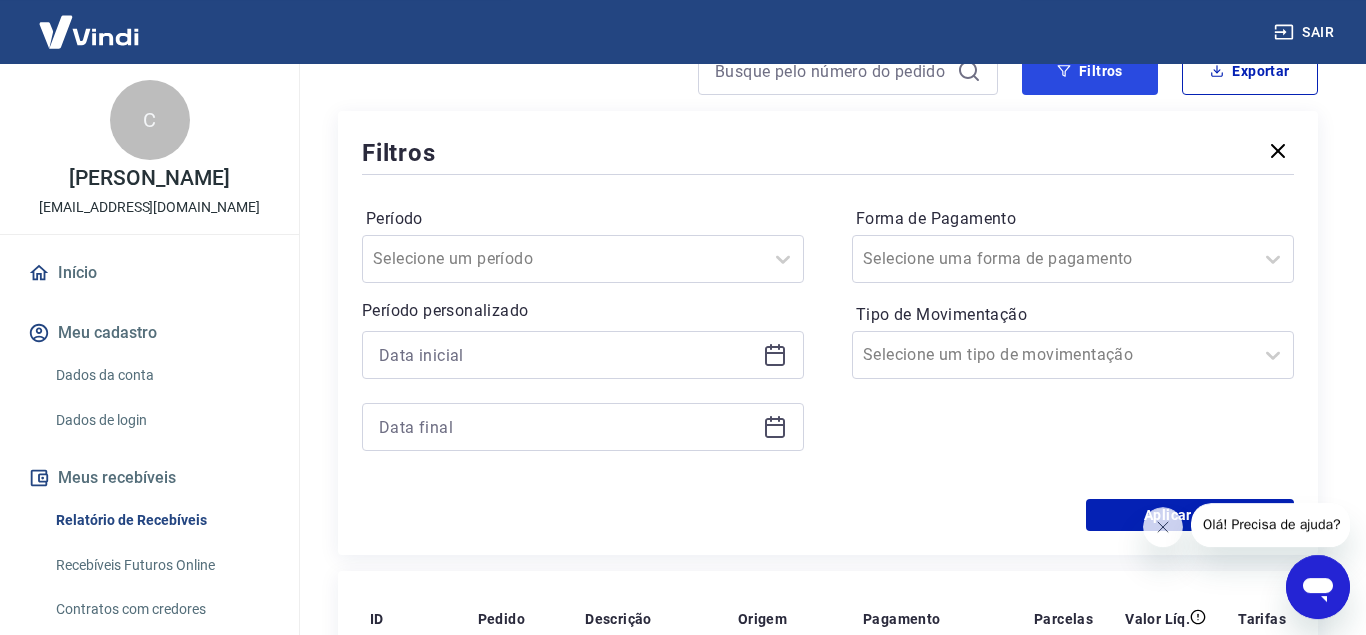 scroll, scrollTop: 204, scrollLeft: 0, axis: vertical 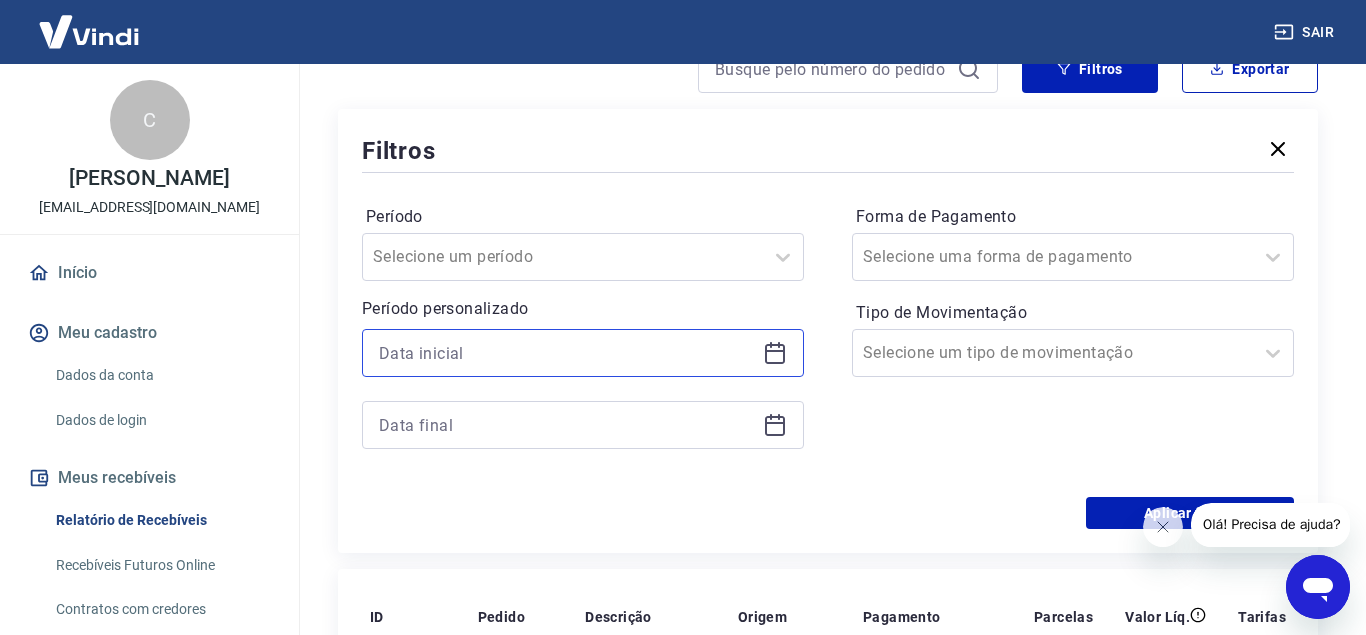 click at bounding box center (567, 353) 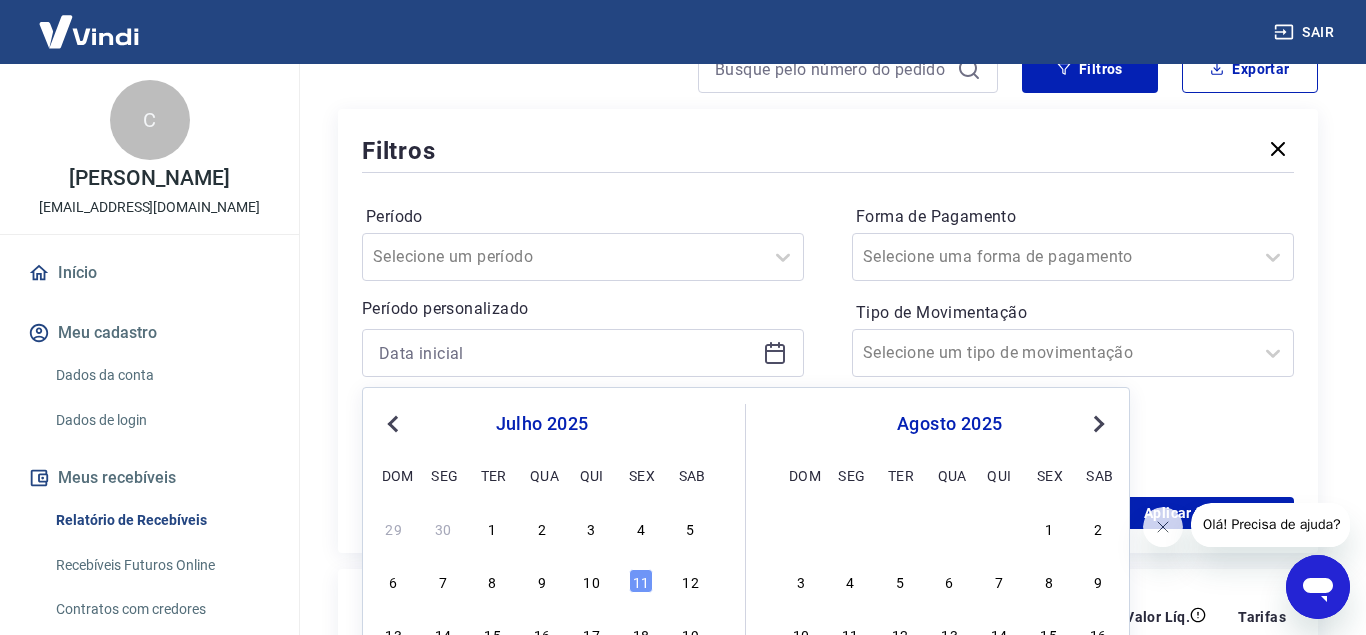 click on "Previous Month" at bounding box center (393, 424) 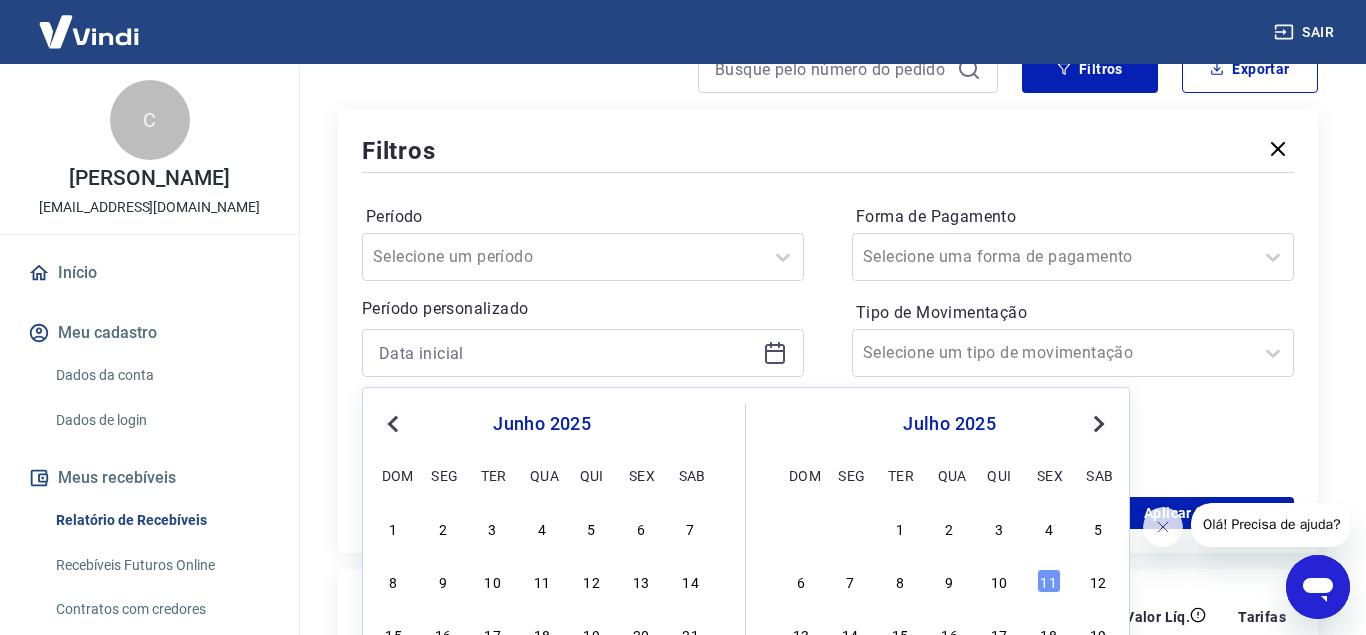 click on "Previous Month" at bounding box center (393, 424) 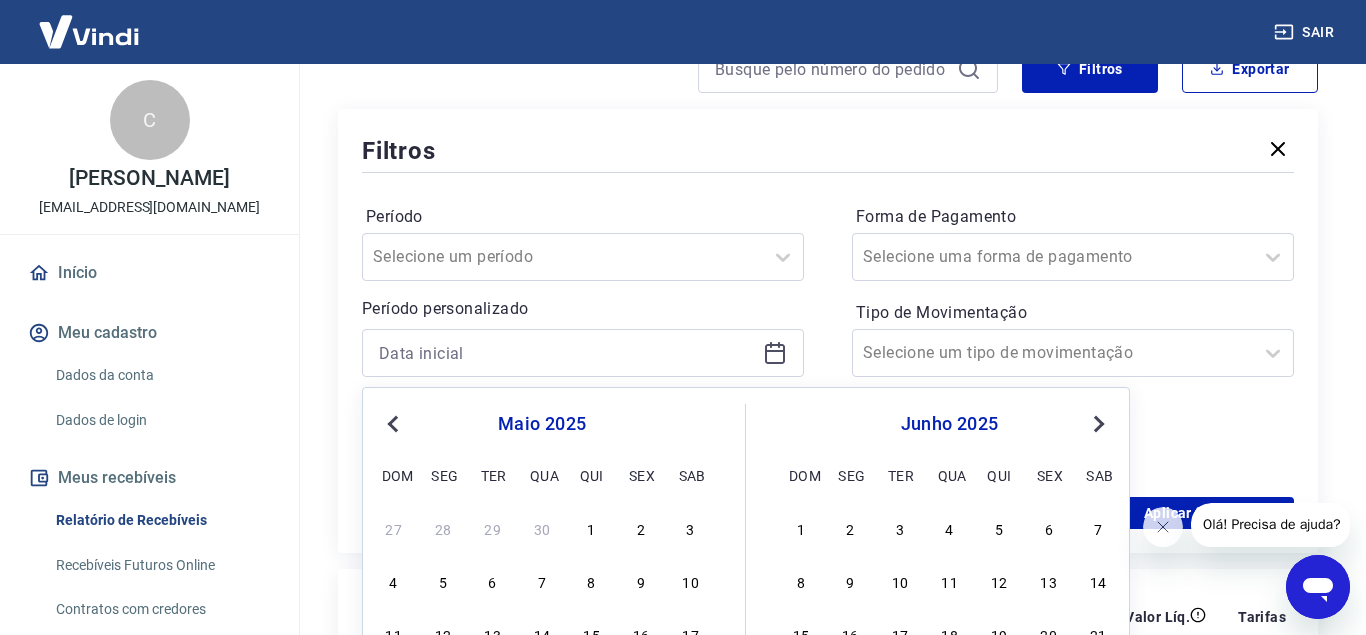 click on "27 28 29 30 1 2 3" at bounding box center [542, 527] 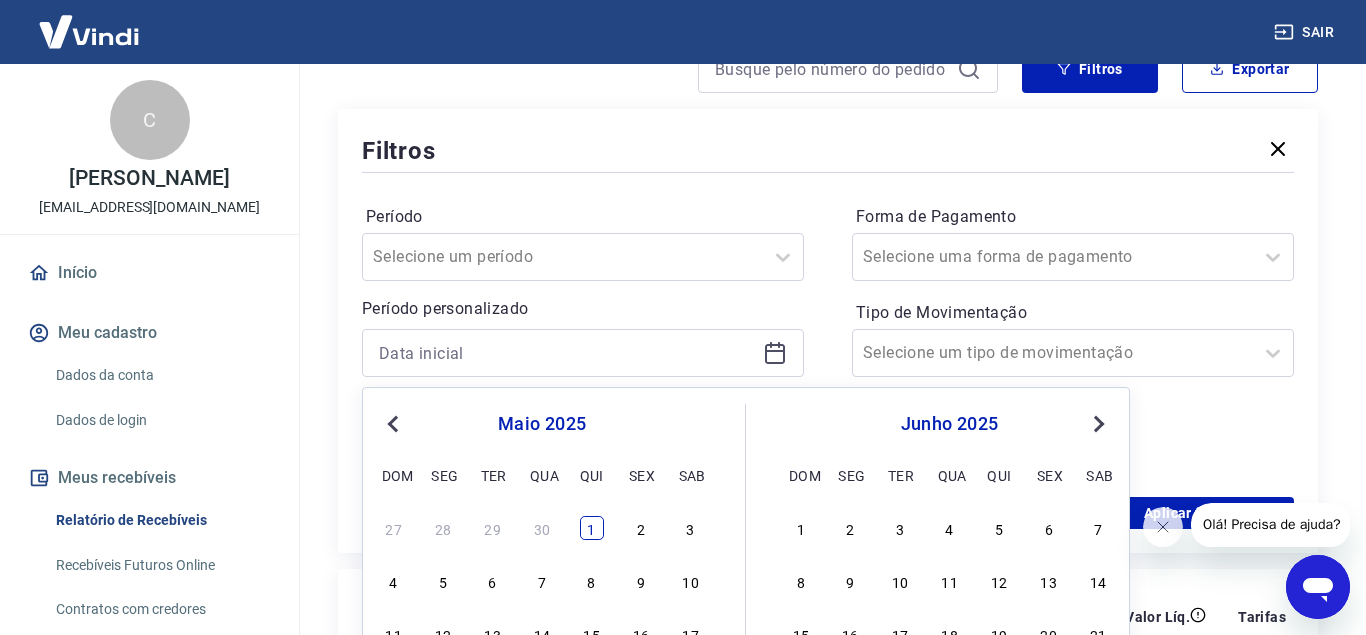 click on "1" at bounding box center (592, 528) 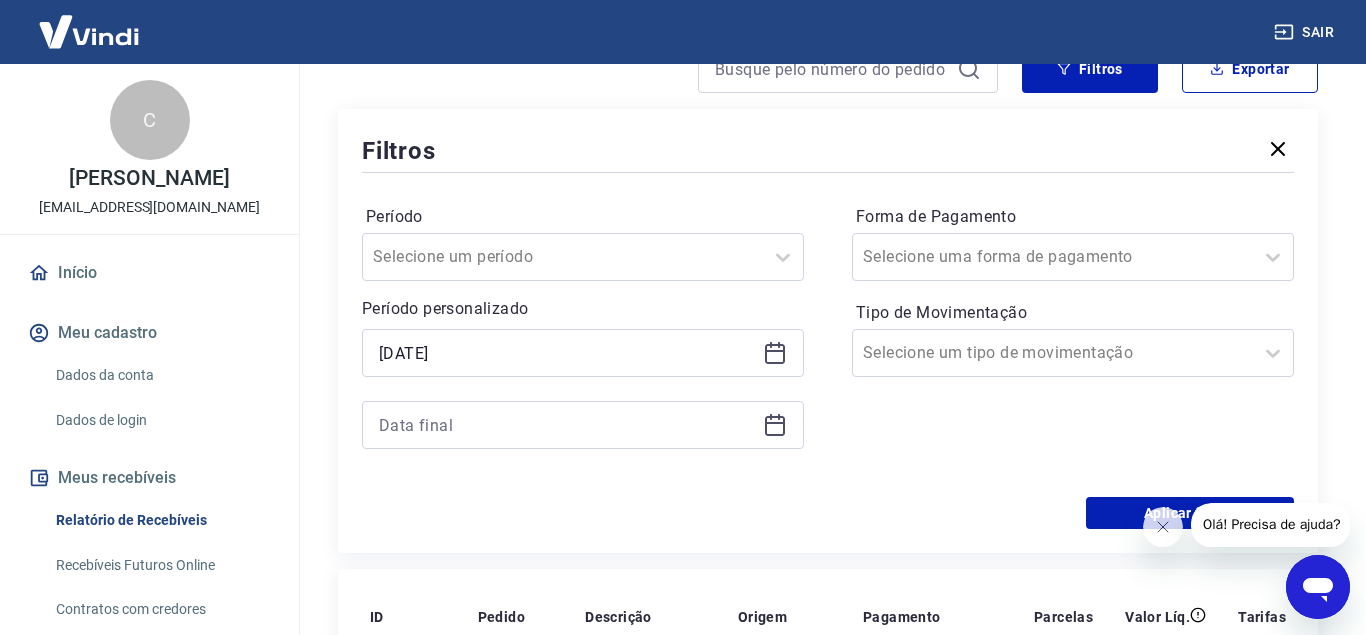 type on "01/05/2025" 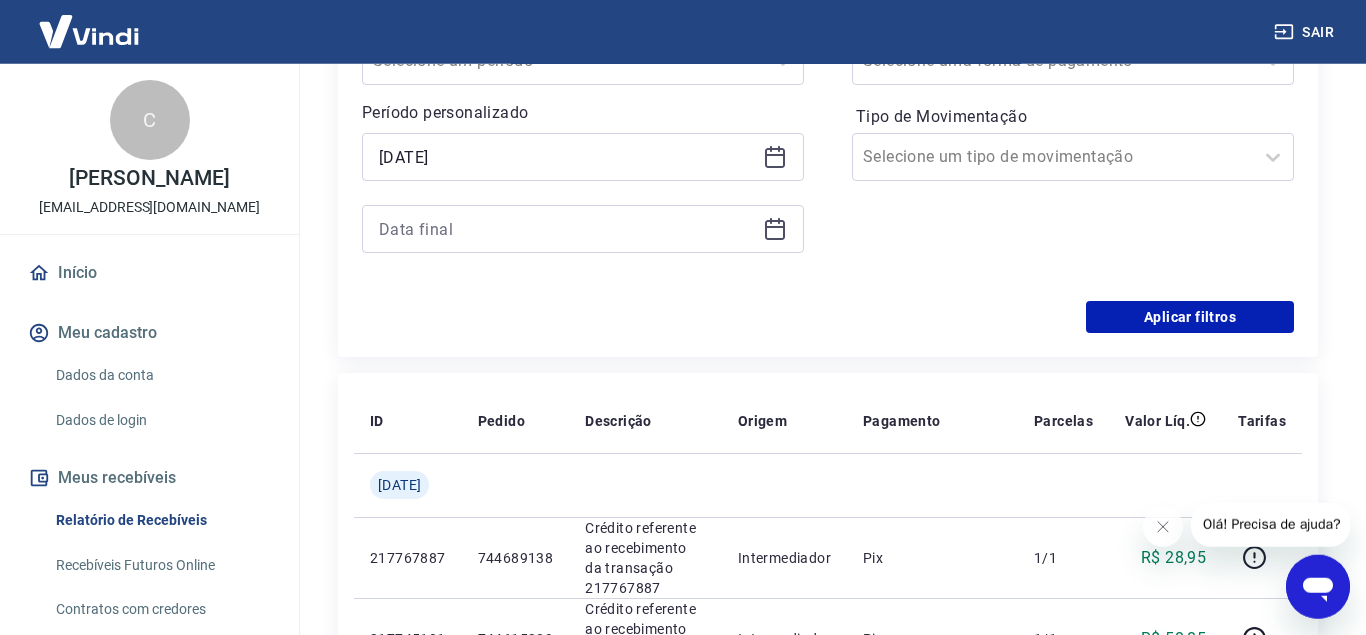 scroll, scrollTop: 408, scrollLeft: 0, axis: vertical 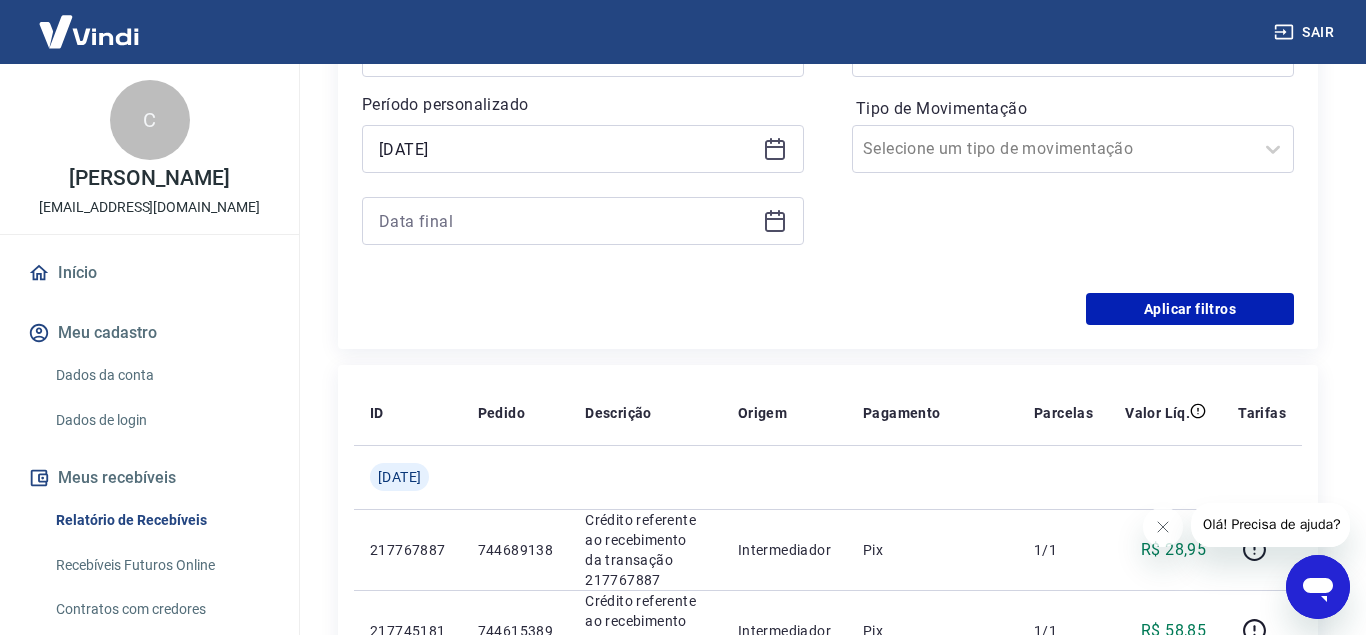 click 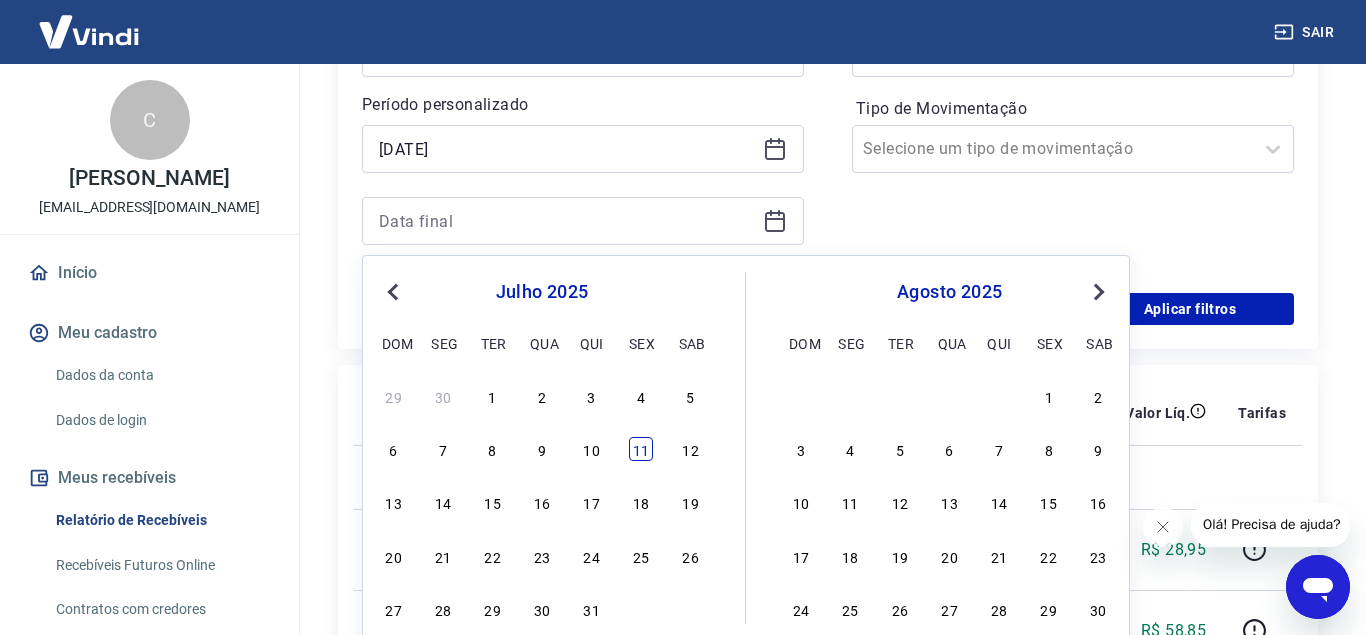 click on "11" at bounding box center (641, 449) 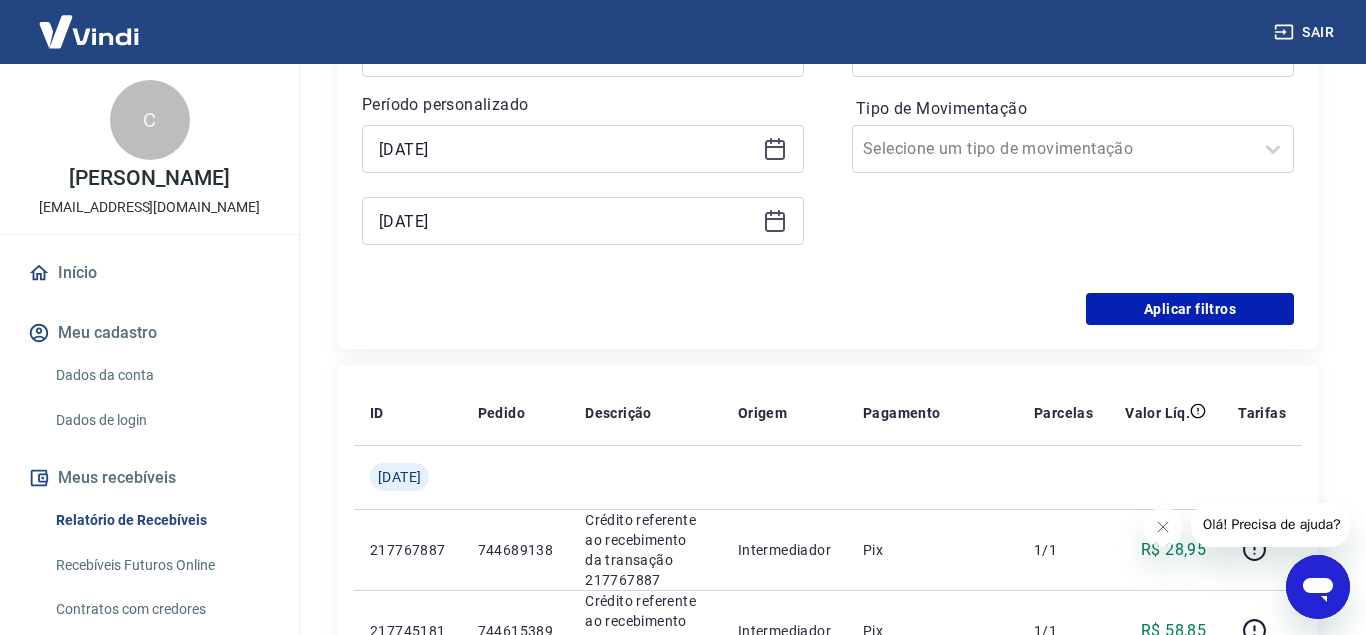 type on "11/07/2025" 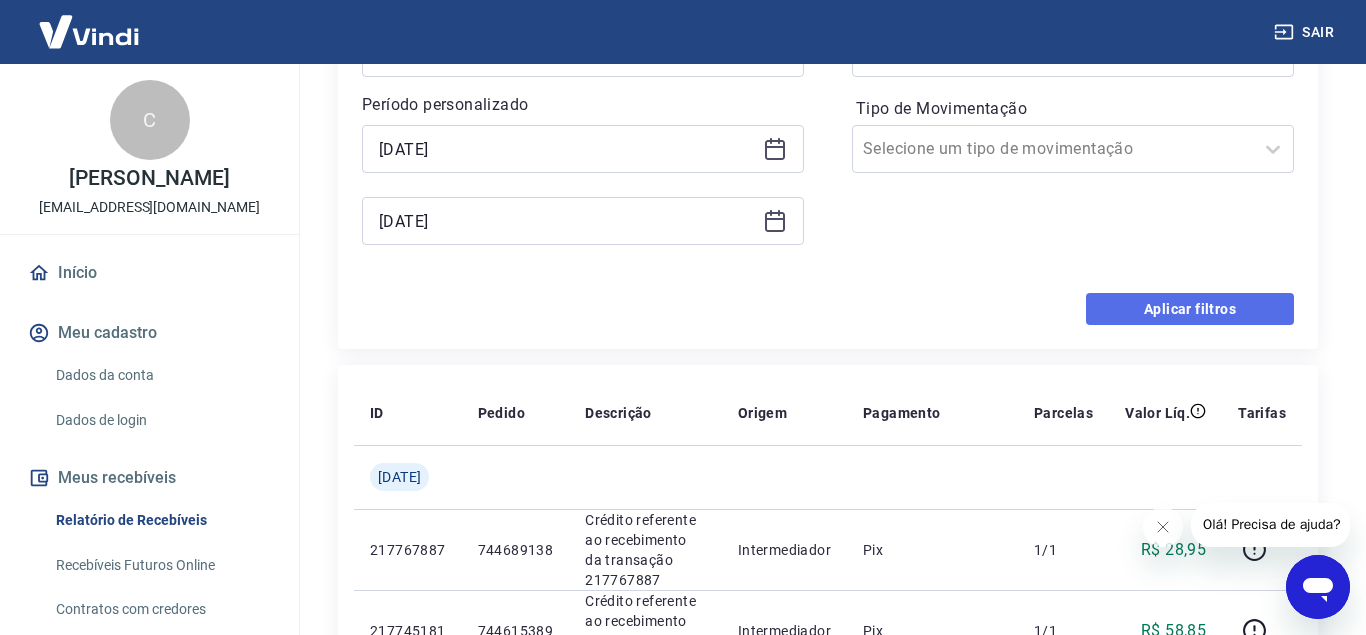 click on "Aplicar filtros" at bounding box center (1190, 309) 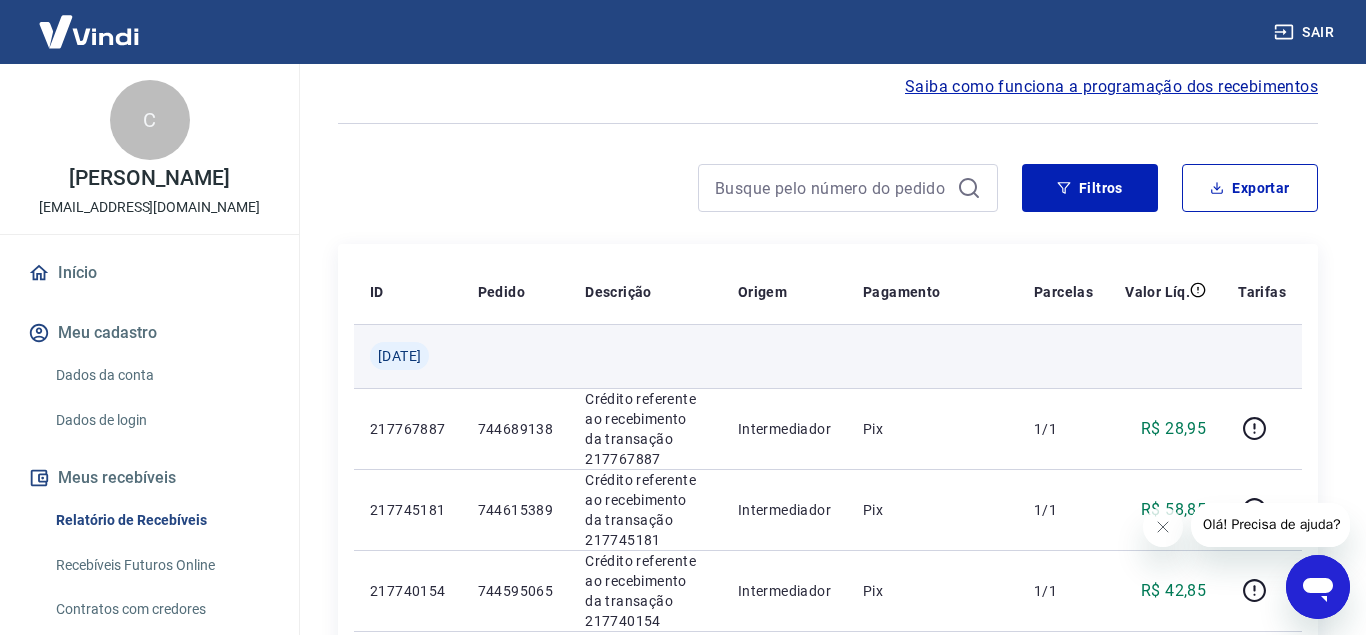 scroll, scrollTop: 0, scrollLeft: 0, axis: both 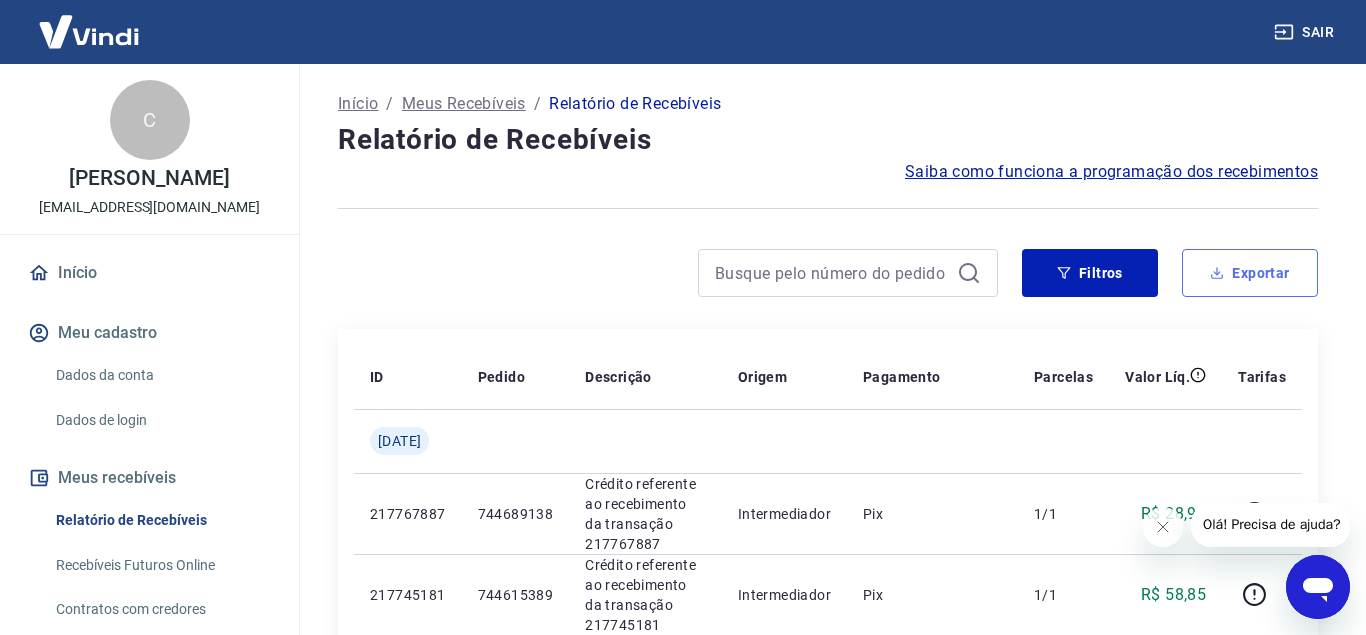 click on "Exportar" at bounding box center (1250, 273) 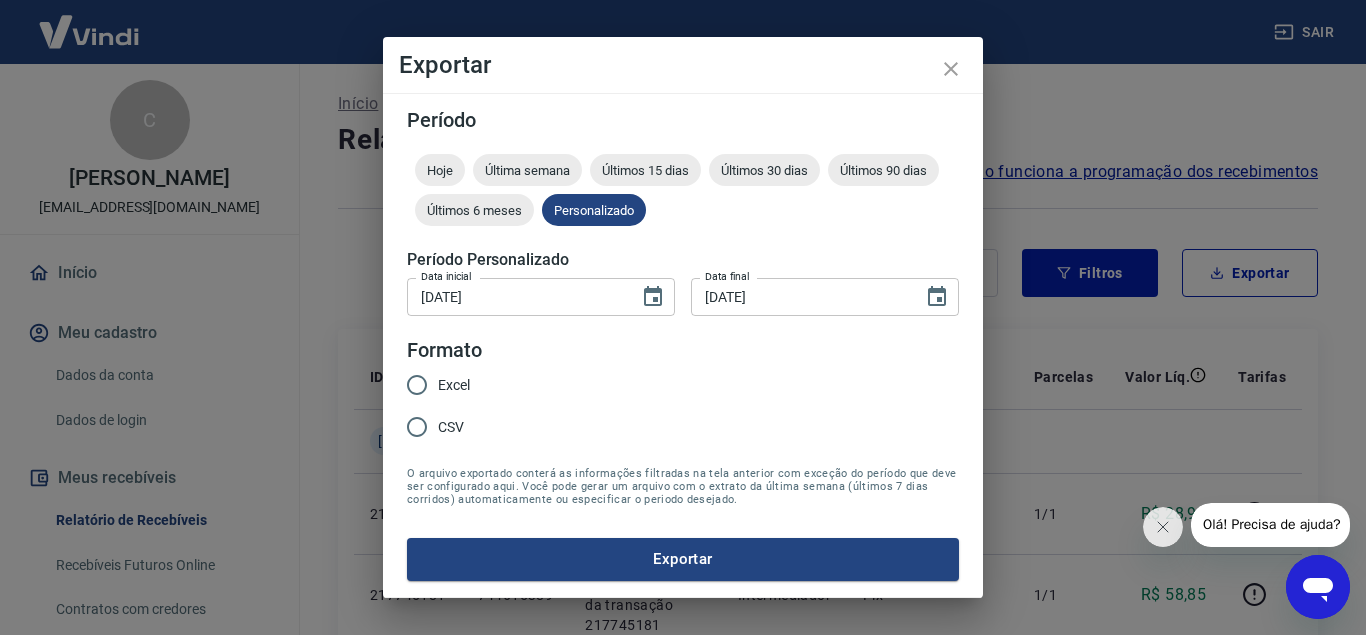 type on "01/05/2025" 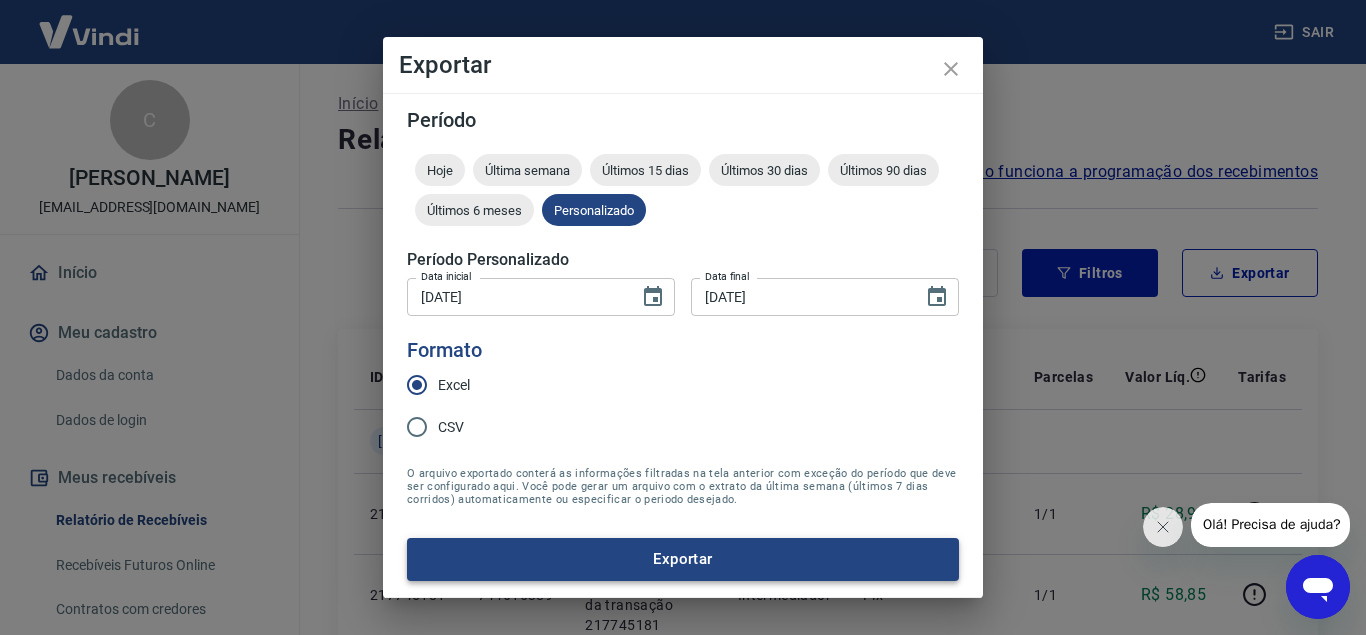 click on "Exportar" at bounding box center [683, 559] 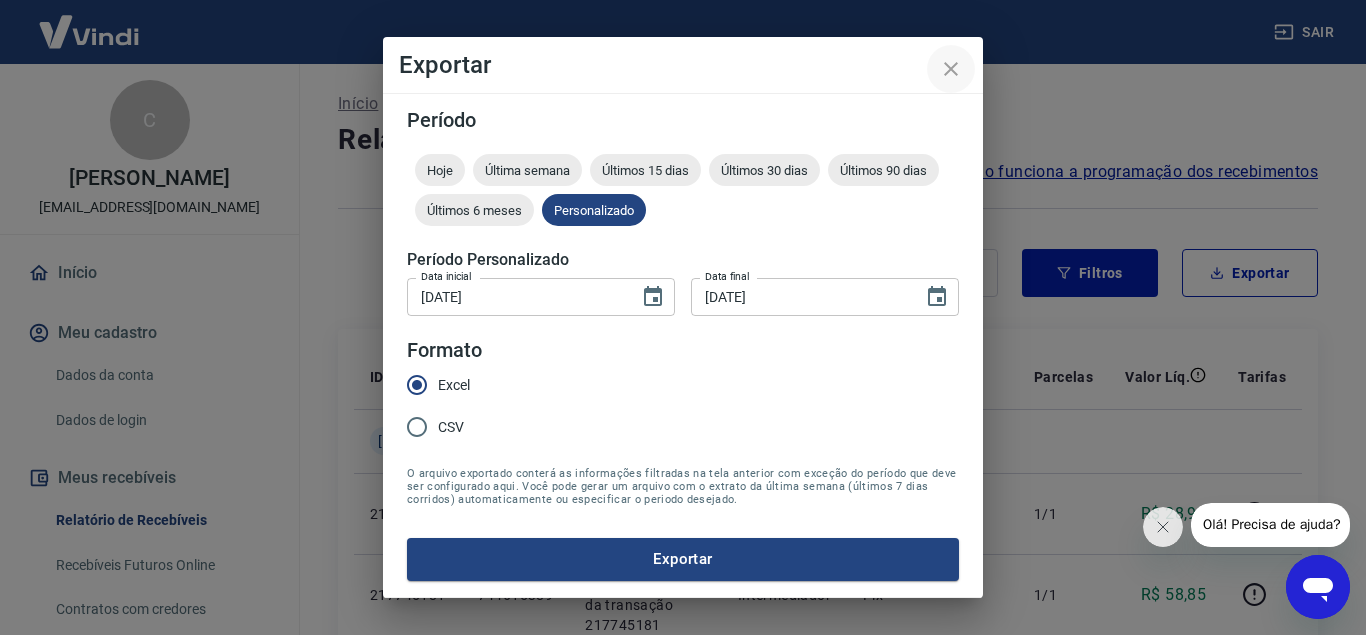click 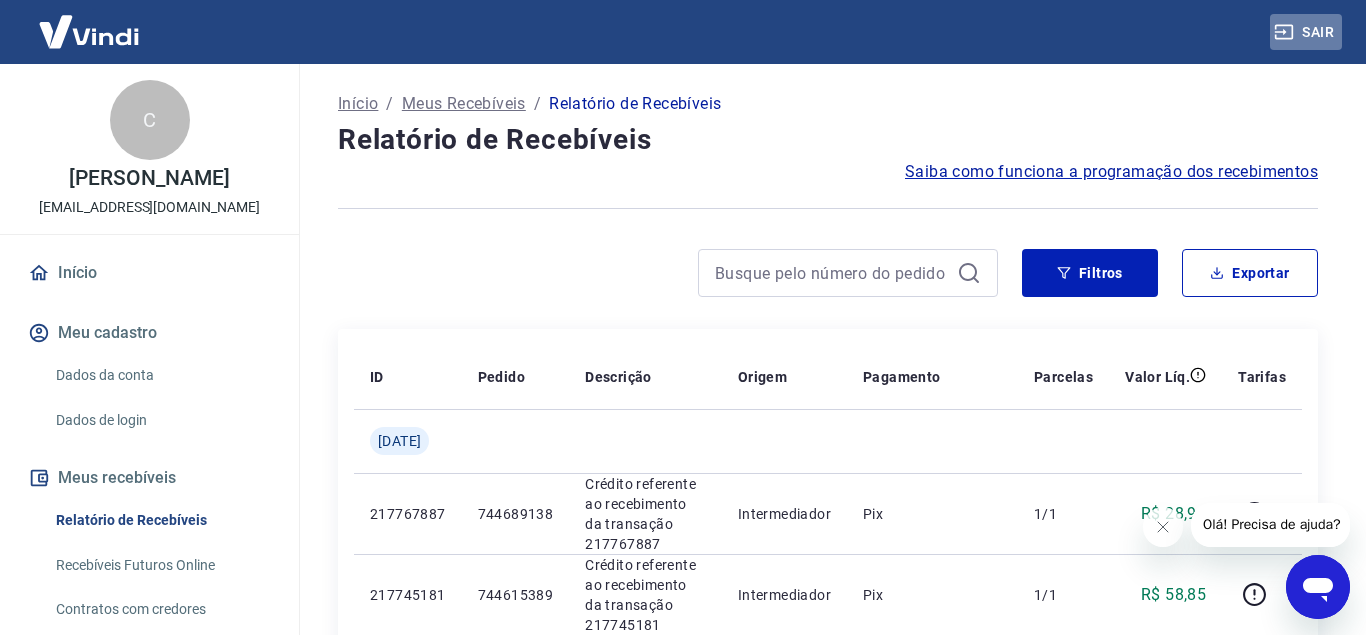 click on "Sair" at bounding box center (1306, 32) 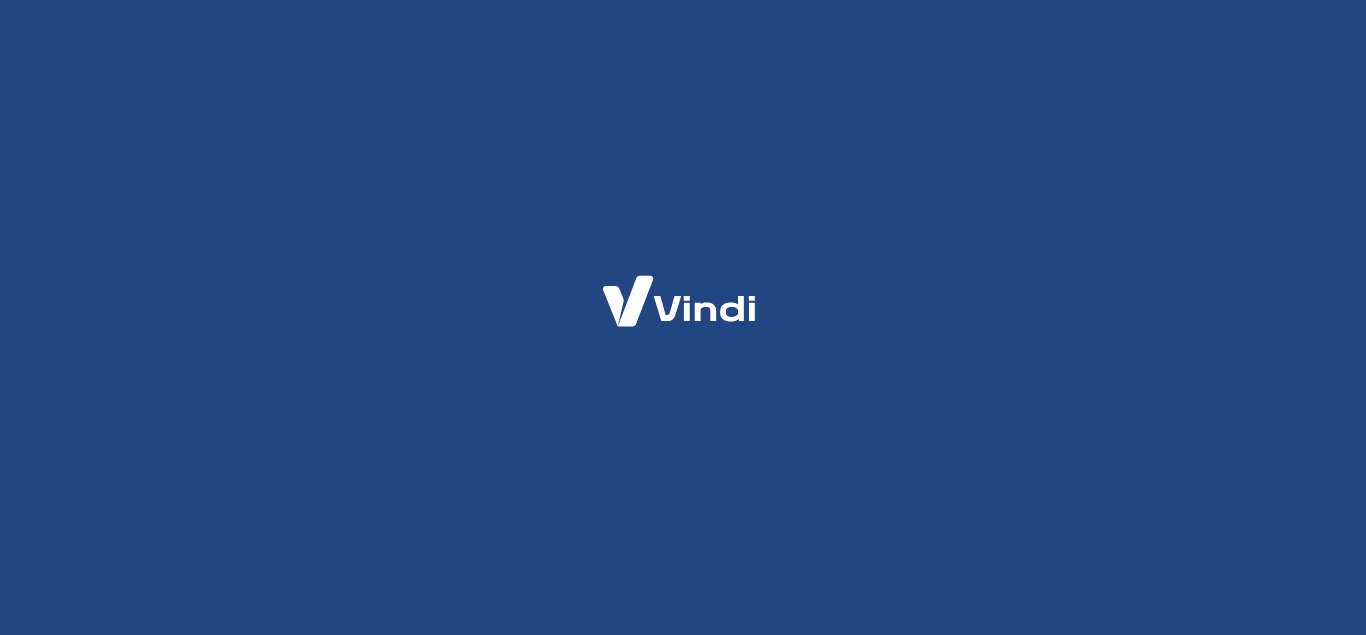 scroll, scrollTop: 0, scrollLeft: 0, axis: both 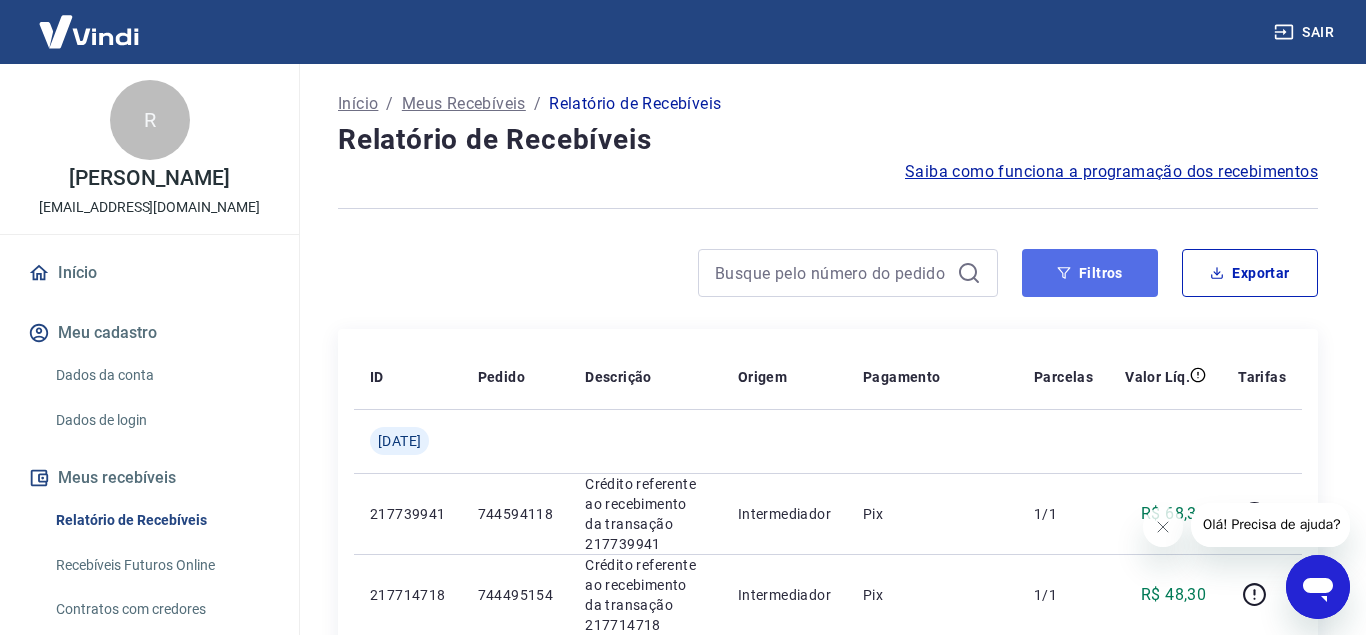 click on "Filtros" at bounding box center [1090, 273] 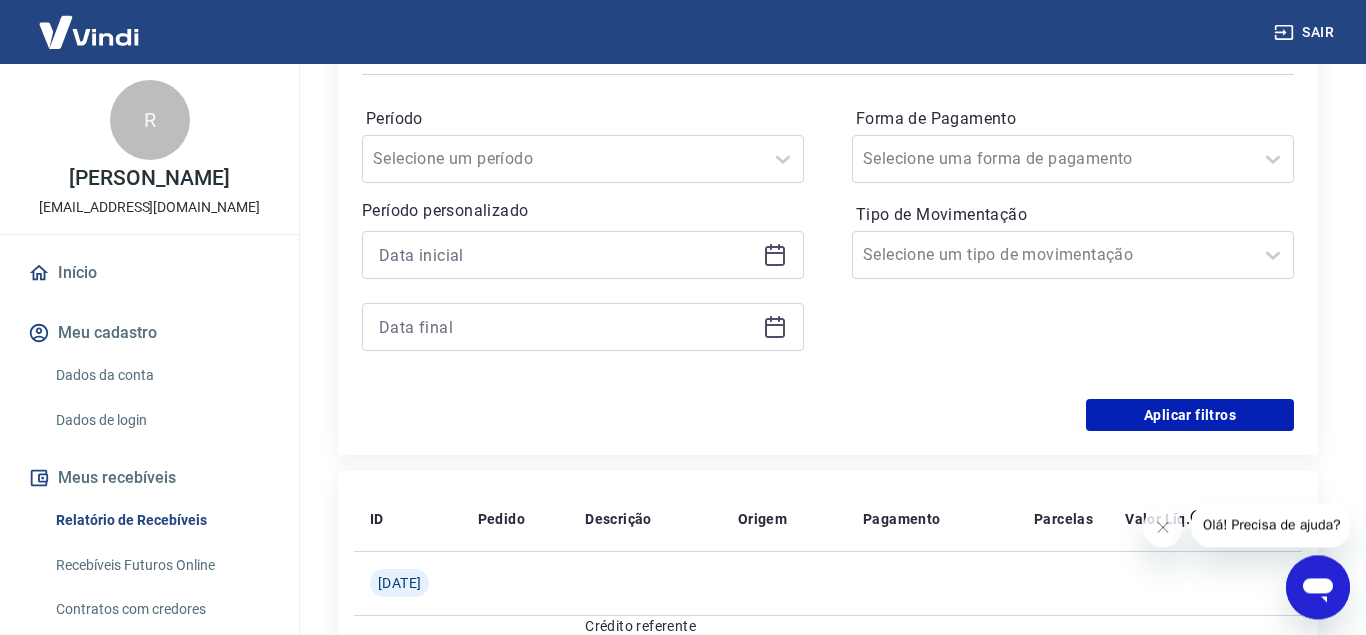 scroll, scrollTop: 306, scrollLeft: 0, axis: vertical 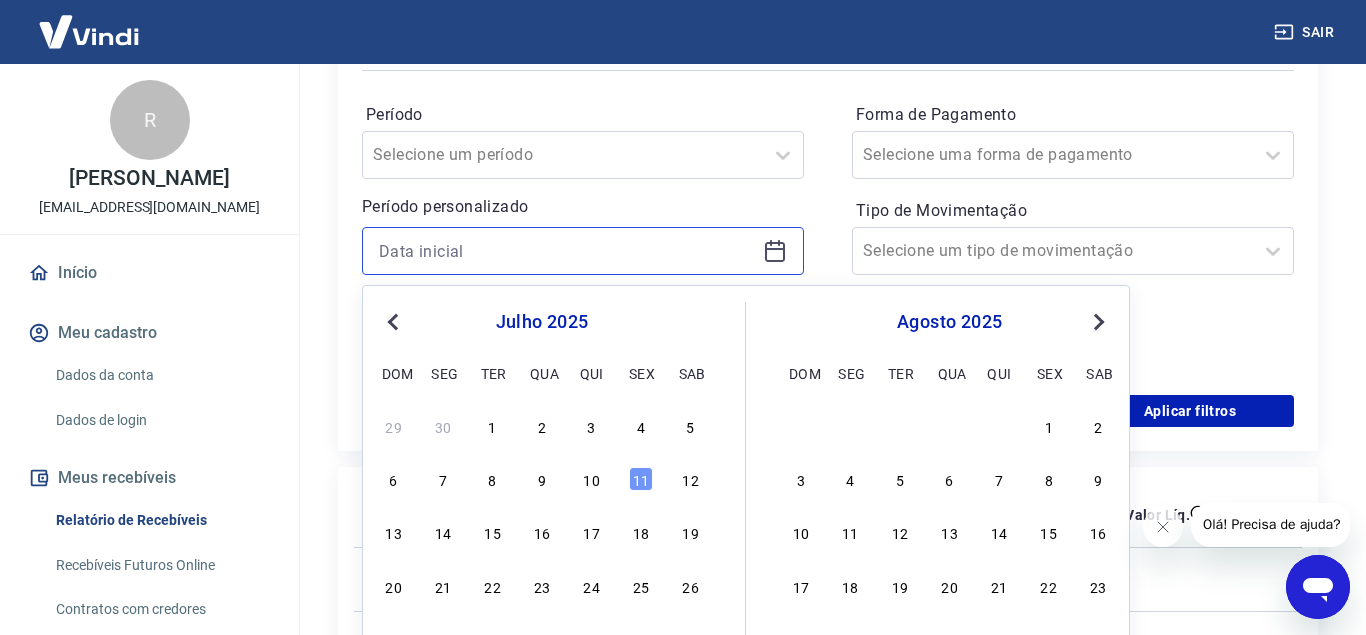 click at bounding box center [567, 251] 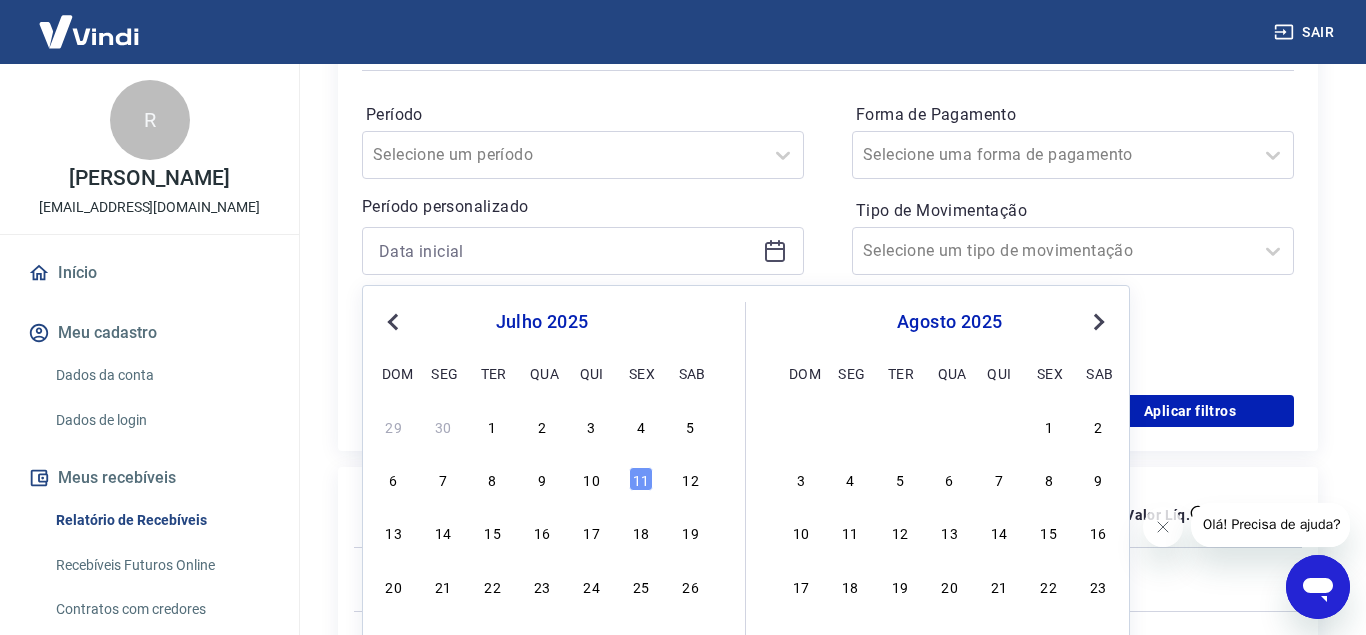 click on "Previous Month" at bounding box center [395, 321] 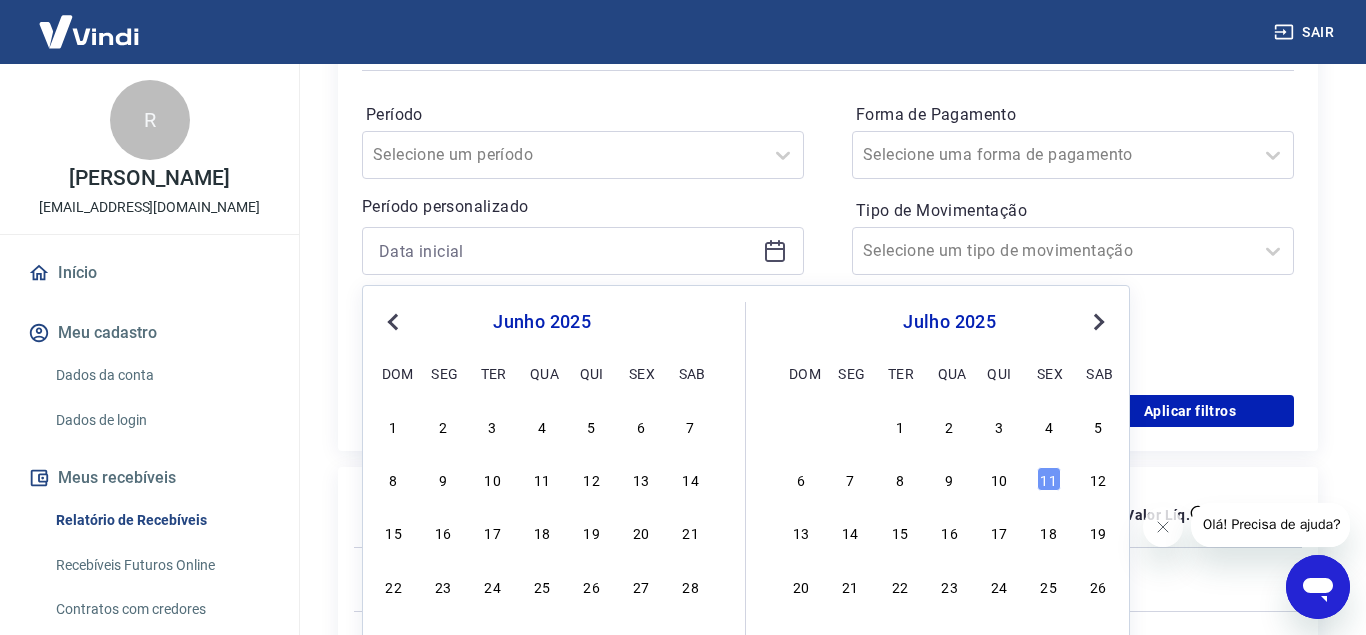click on "Previous Month" at bounding box center (395, 321) 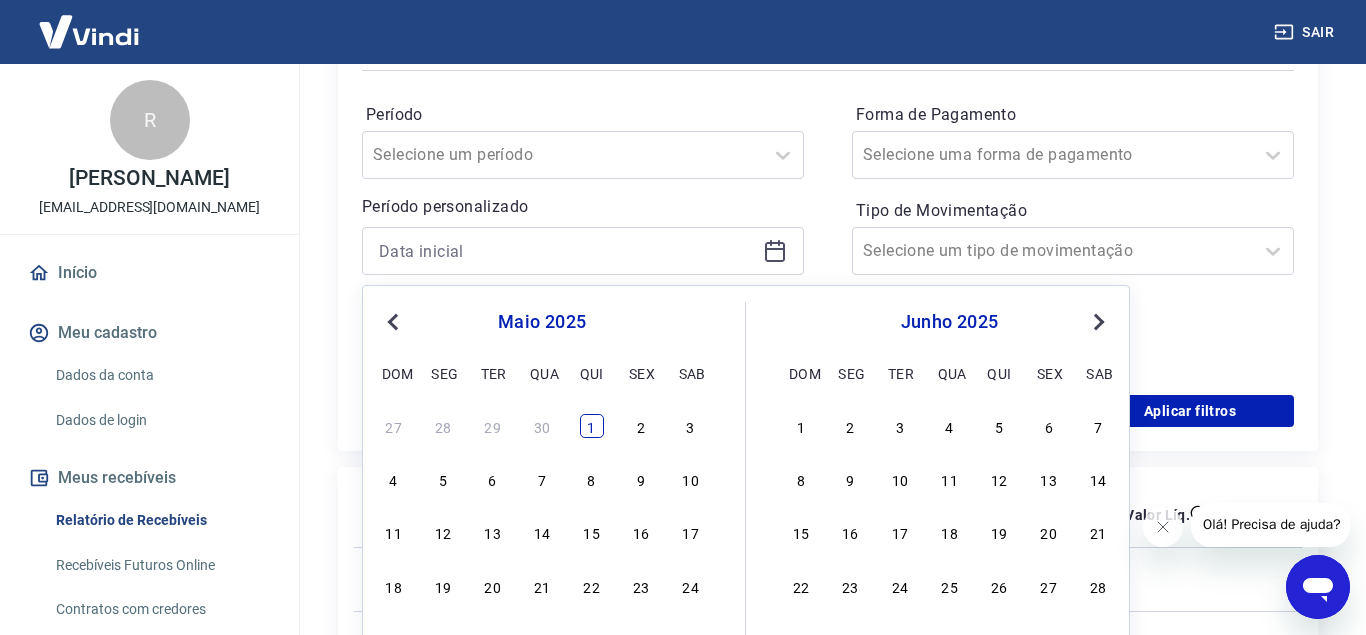 click on "1" at bounding box center (592, 426) 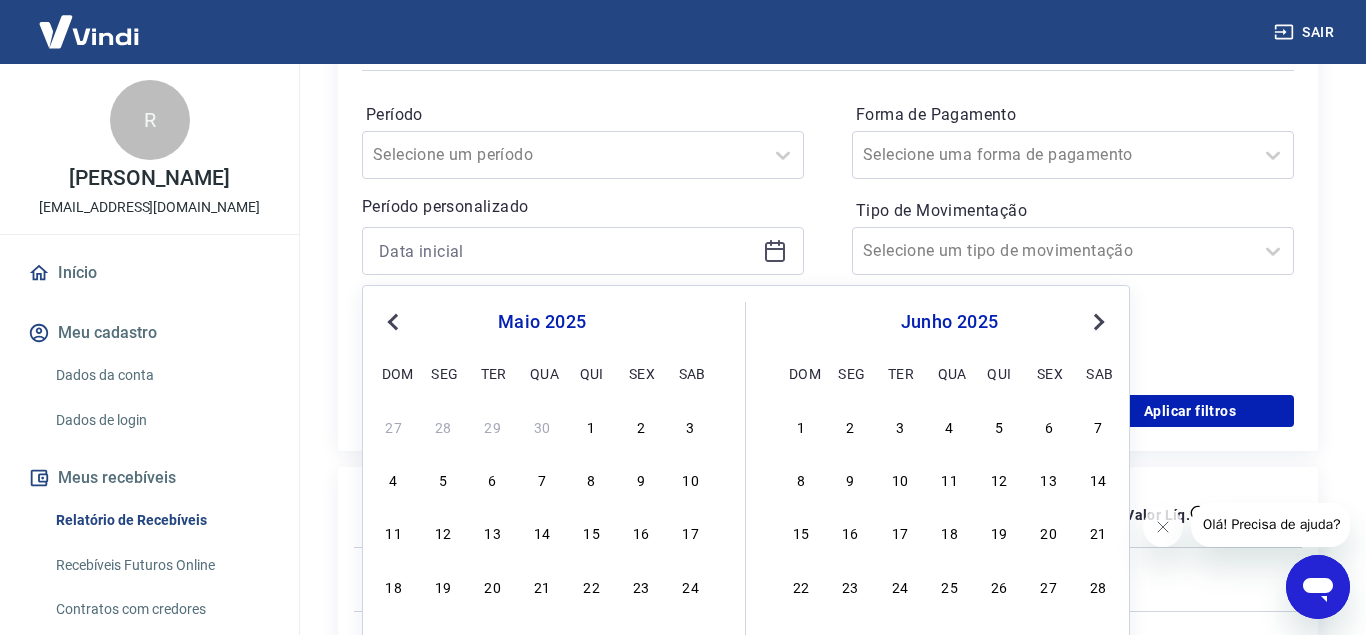 type on "01/05/2025" 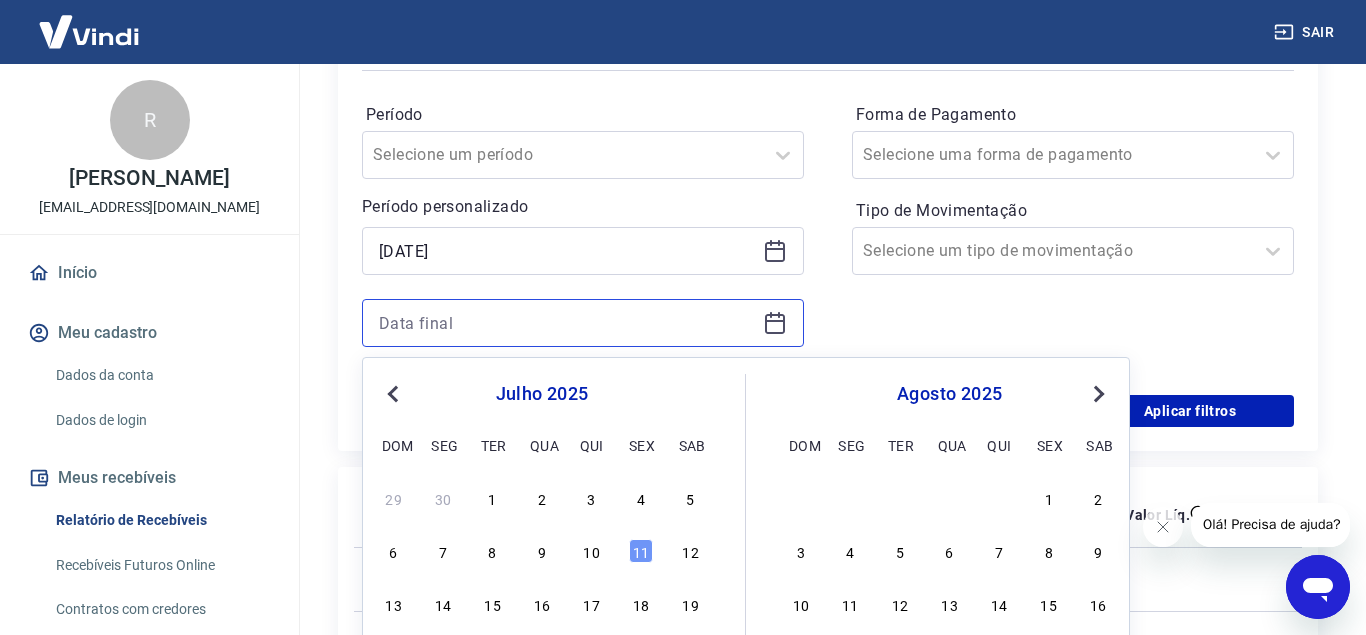 click at bounding box center [567, 323] 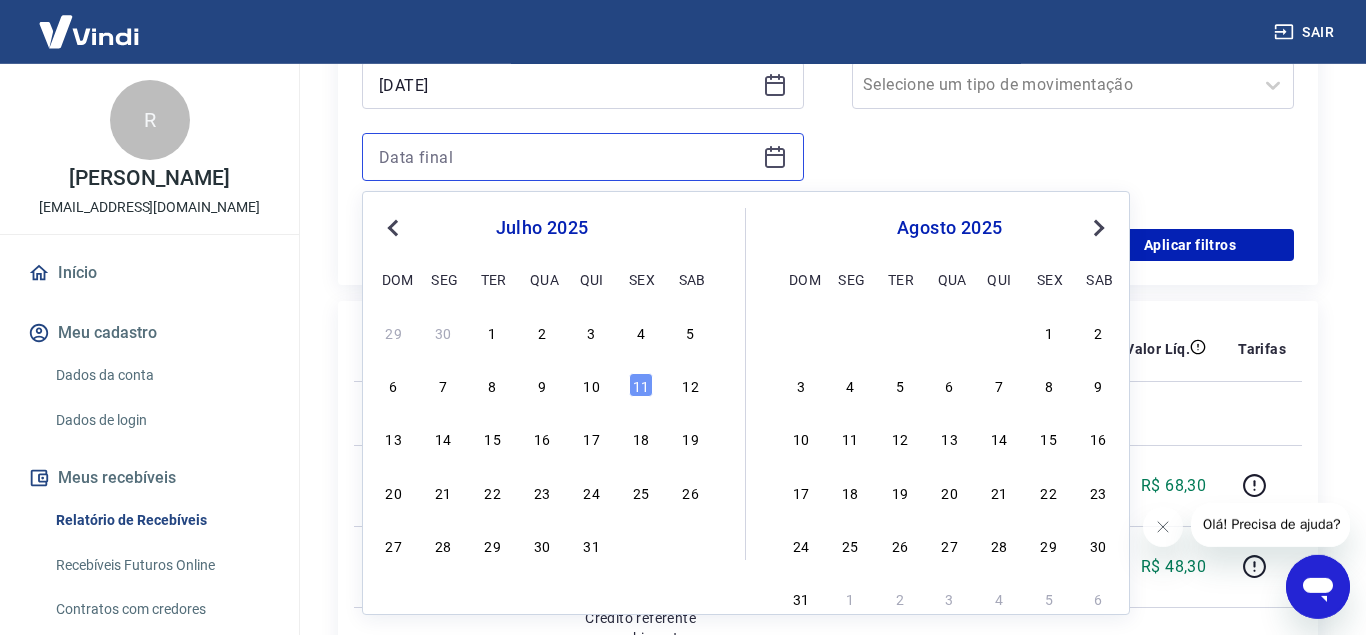 scroll, scrollTop: 612, scrollLeft: 0, axis: vertical 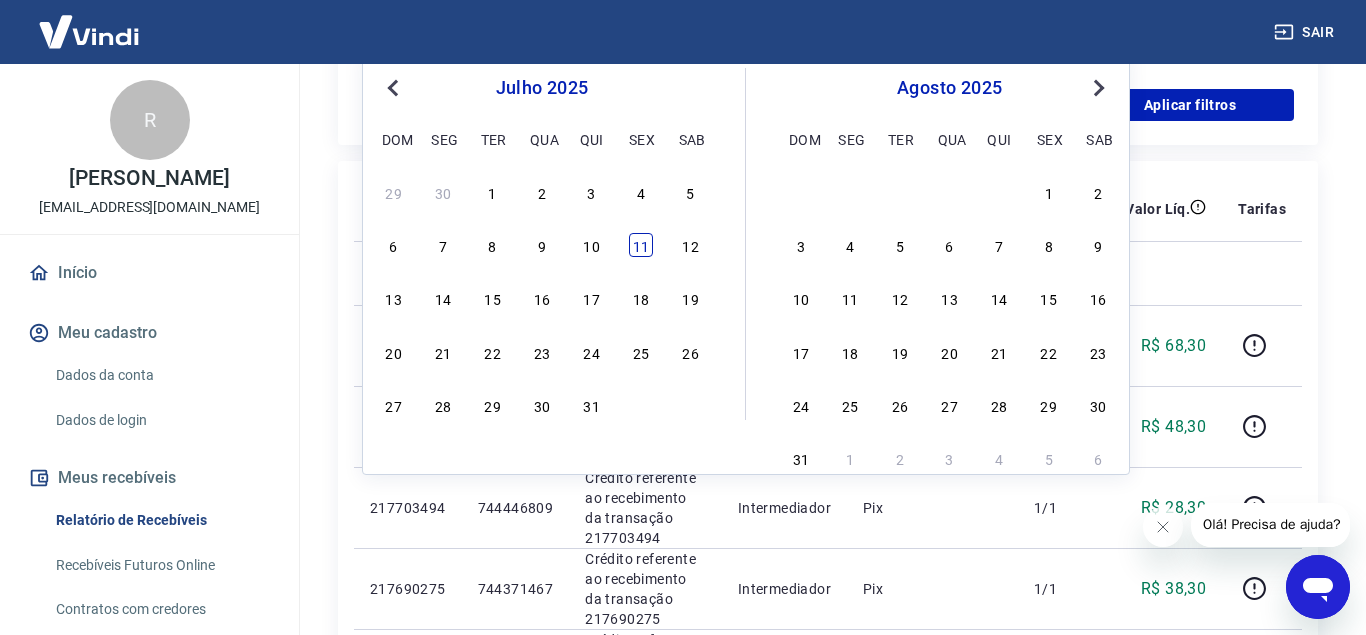 click on "11" at bounding box center (641, 245) 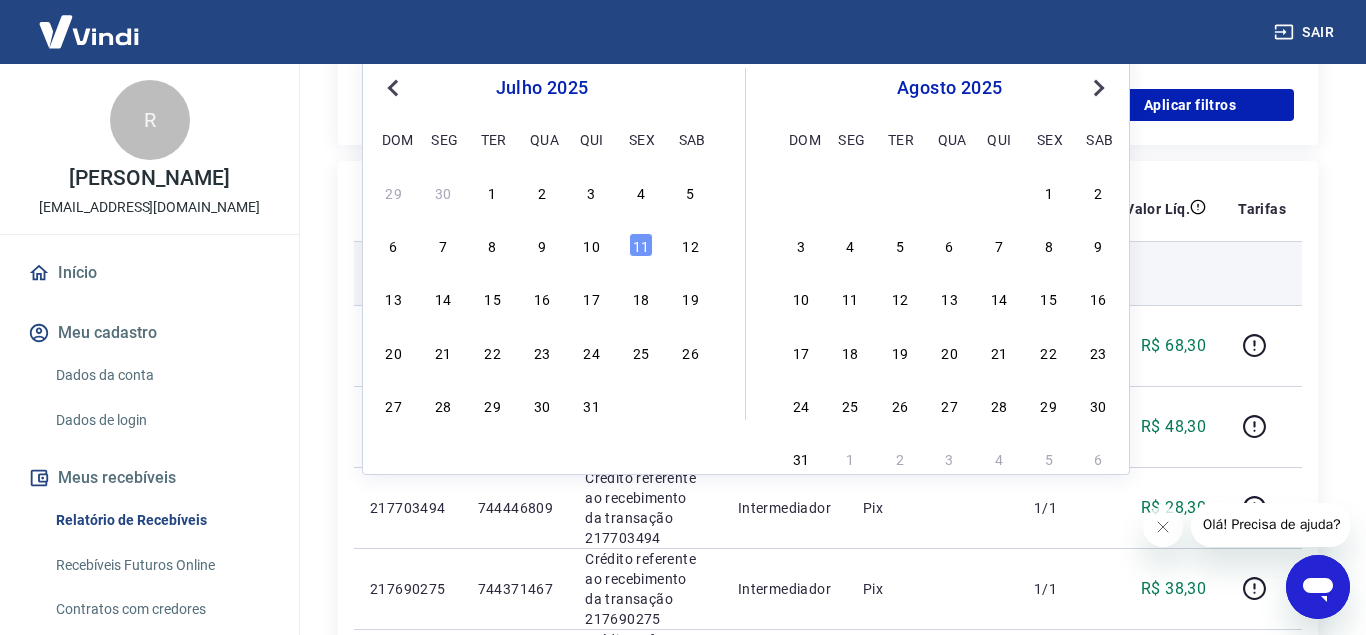 type on "11/07/2025" 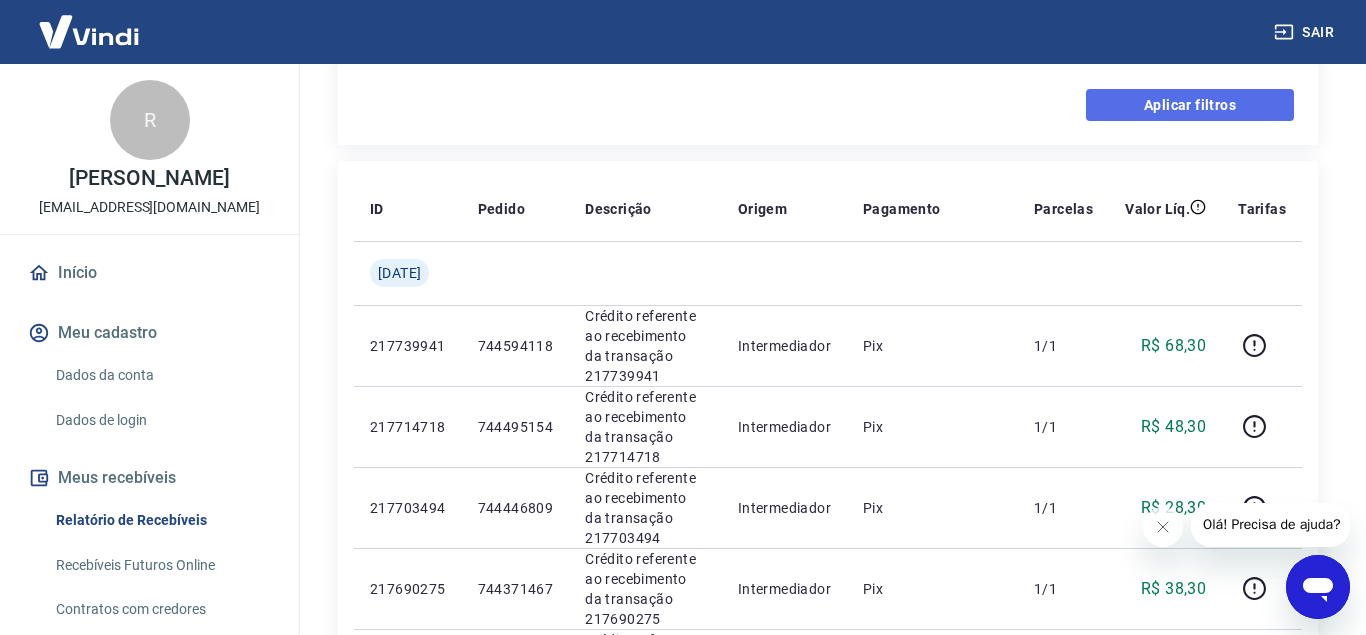 click on "Aplicar filtros" at bounding box center (1190, 105) 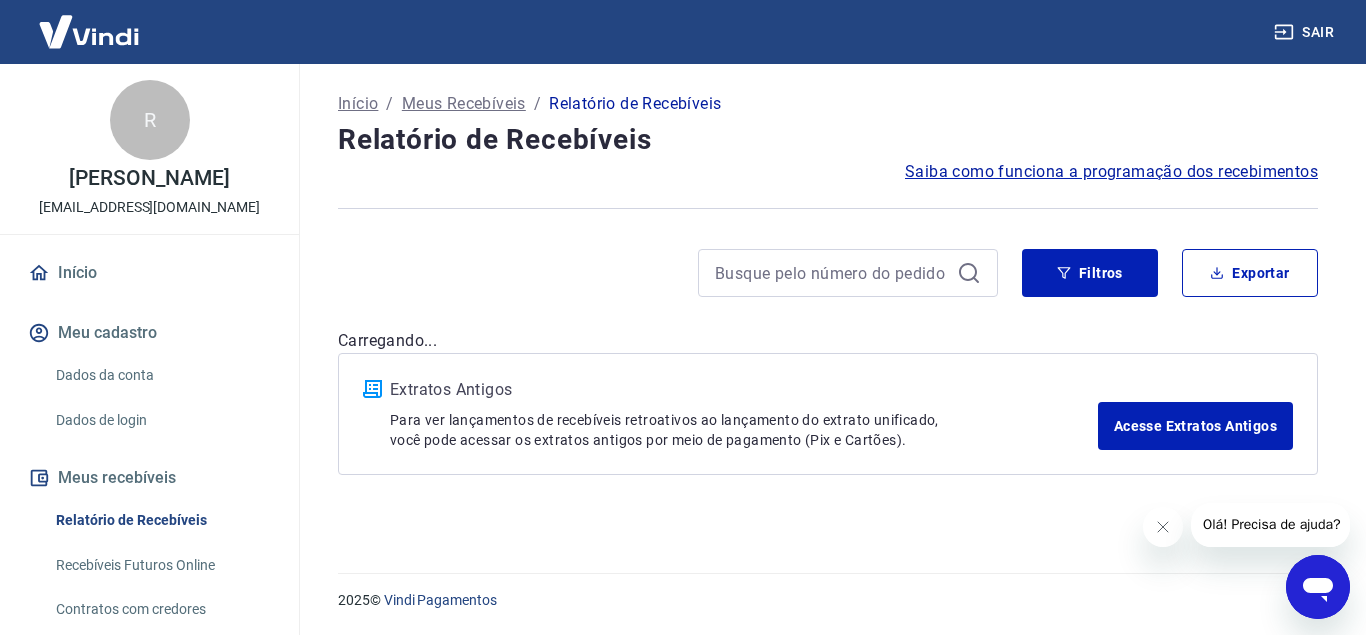 scroll, scrollTop: 0, scrollLeft: 0, axis: both 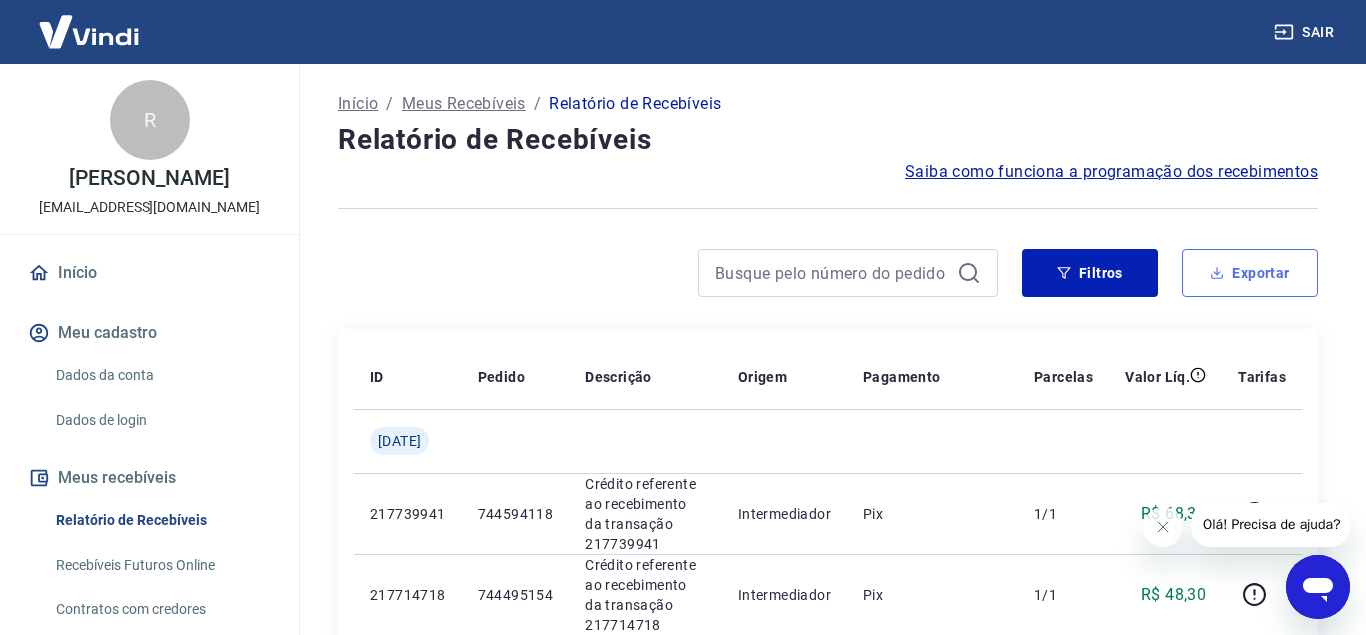 click on "Exportar" at bounding box center [1250, 273] 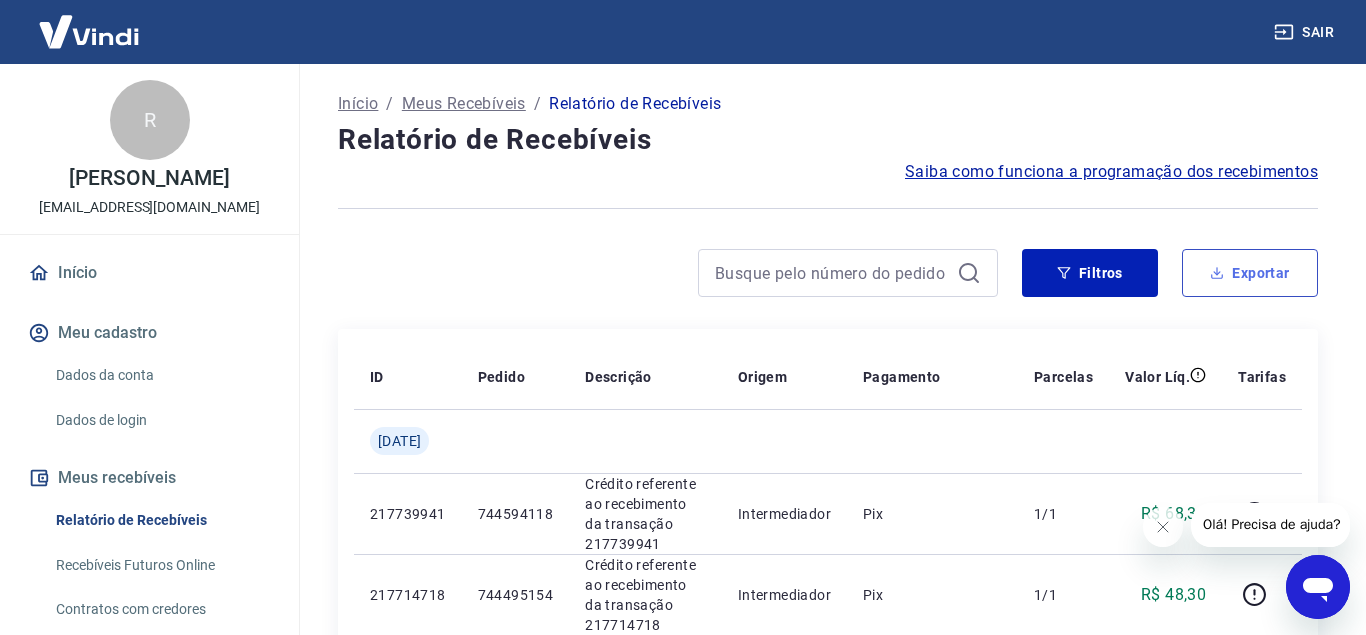 type on "01/05/2025" 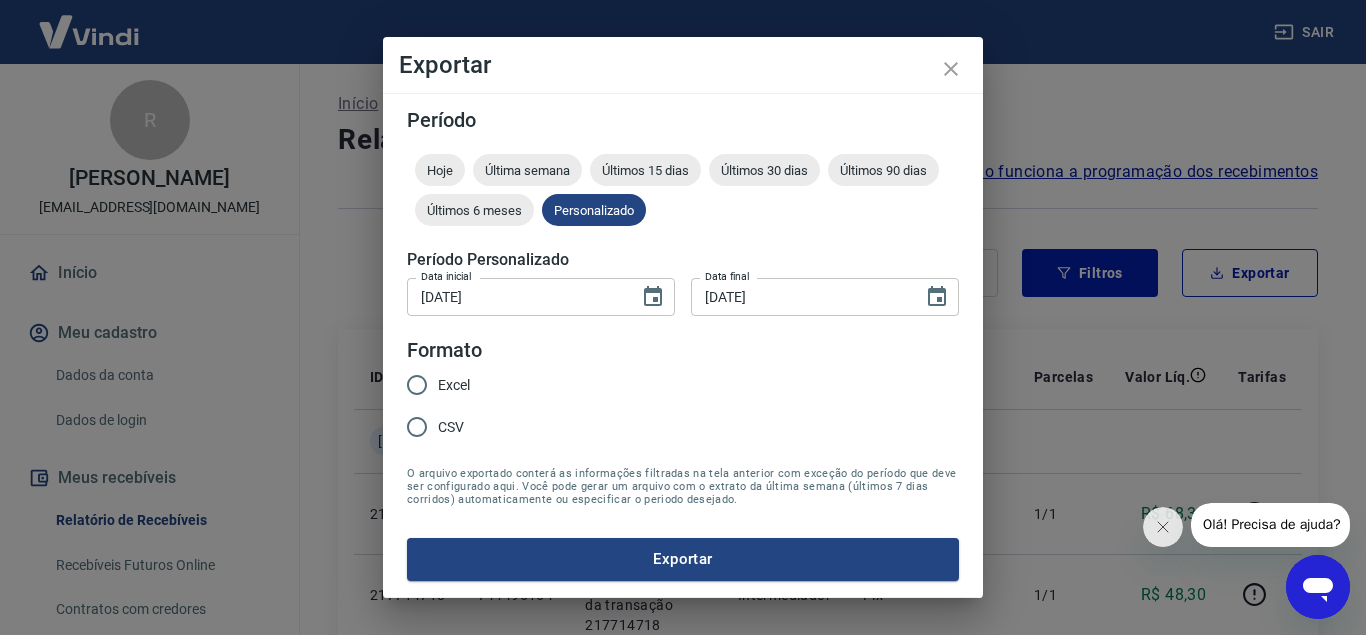 click on "Excel" at bounding box center [417, 385] 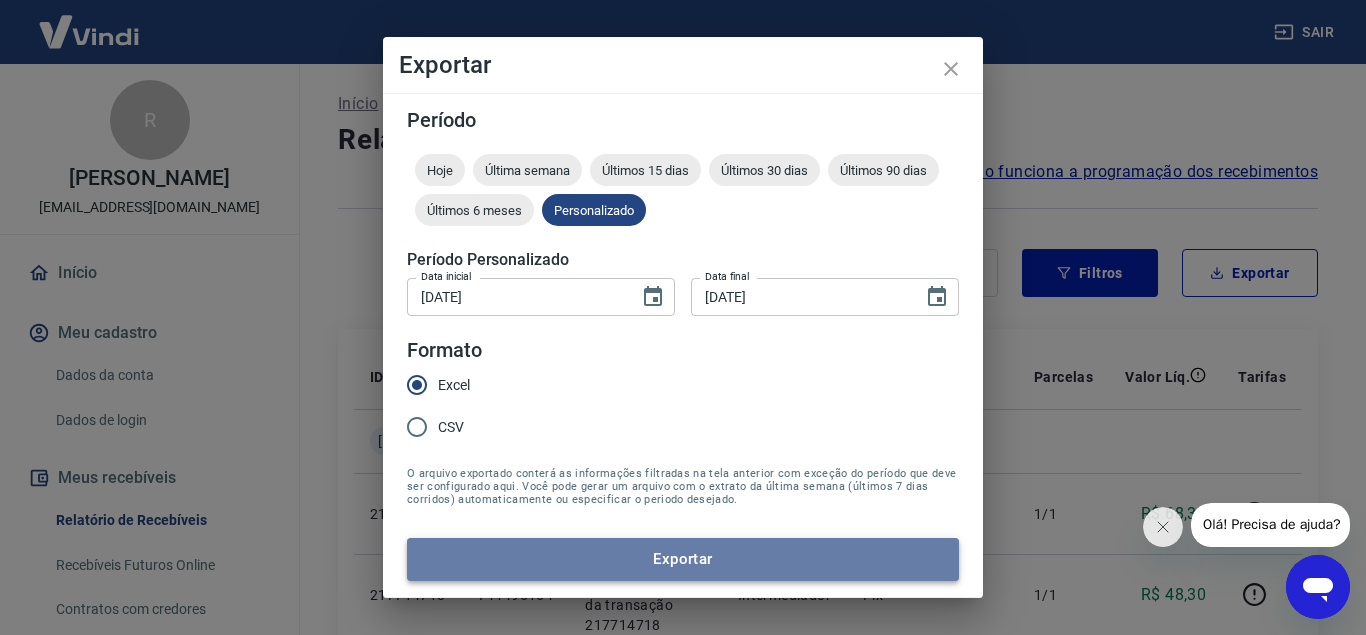 click on "Exportar" at bounding box center (683, 559) 